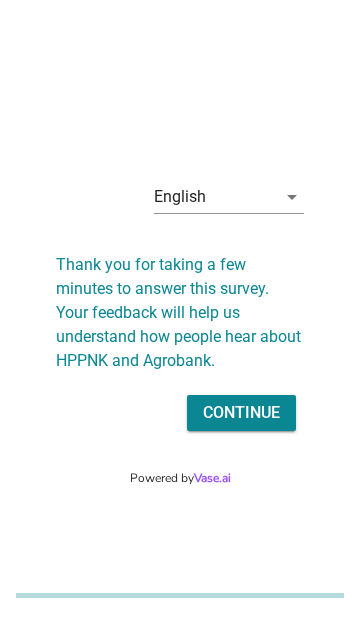 scroll, scrollTop: 0, scrollLeft: 0, axis: both 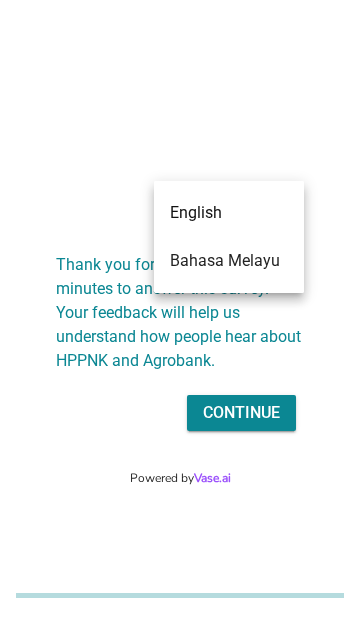 click on "Bahasa Melayu" at bounding box center [229, 261] 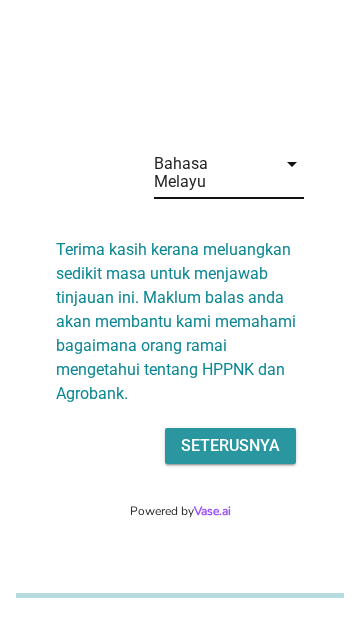 click on "Seterusnya" at bounding box center (230, 446) 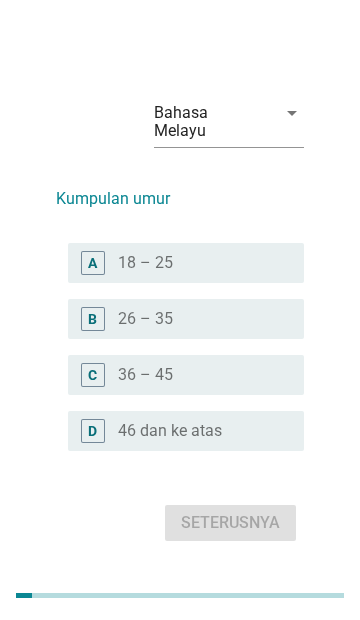 click on "C" at bounding box center [101, 375] 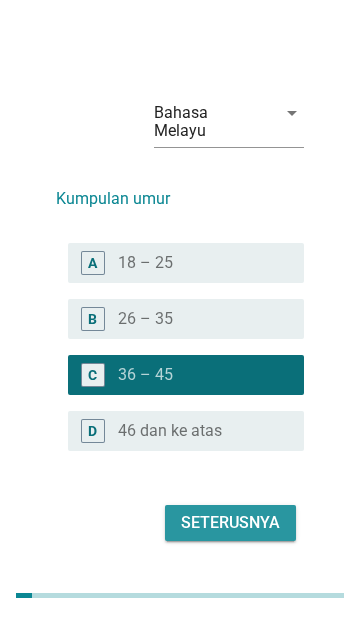 click on "Seterusnya" at bounding box center [230, 523] 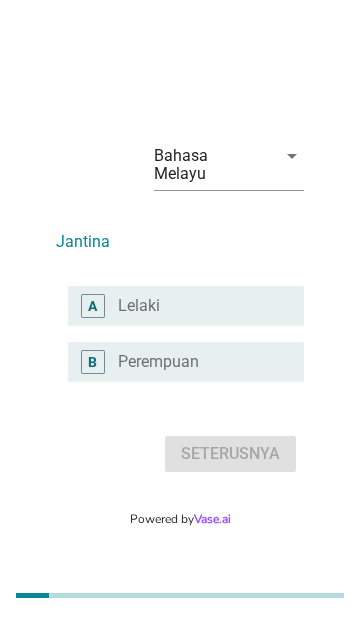 click on "Perempuan" at bounding box center [158, 362] 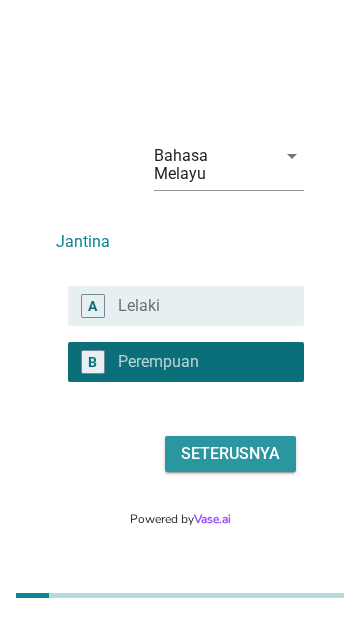 click on "Seterusnya" at bounding box center [230, 454] 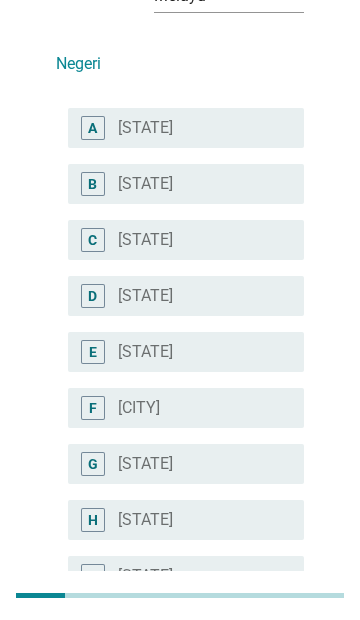 scroll, scrollTop: 136, scrollLeft: 0, axis: vertical 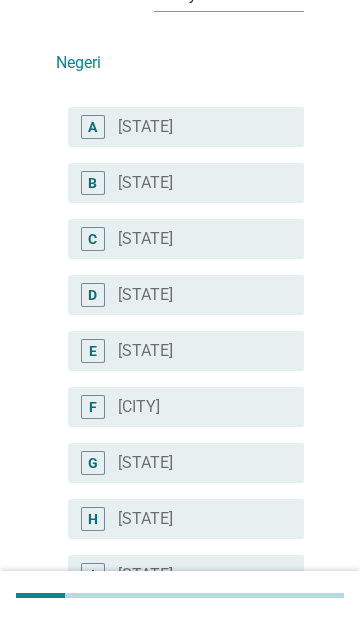 click on "[STATE]" at bounding box center [195, 463] 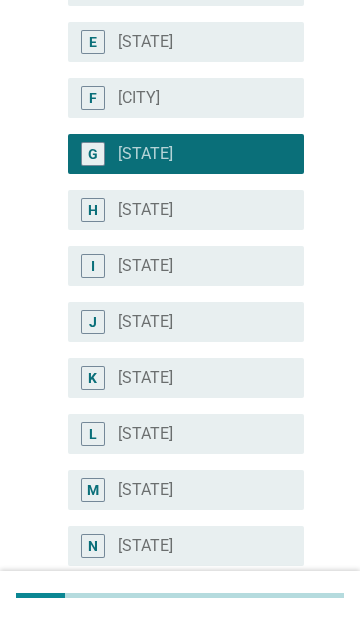 scroll, scrollTop: 615, scrollLeft: 0, axis: vertical 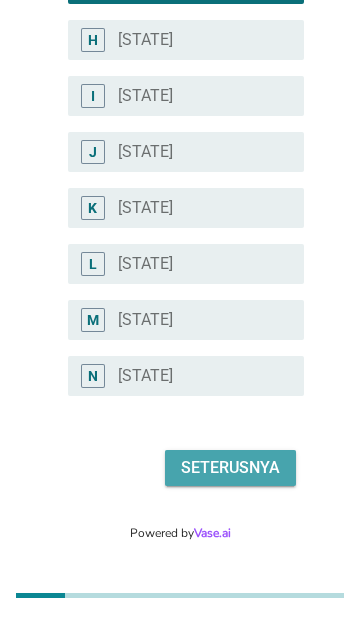 click on "Seterusnya" at bounding box center [230, 468] 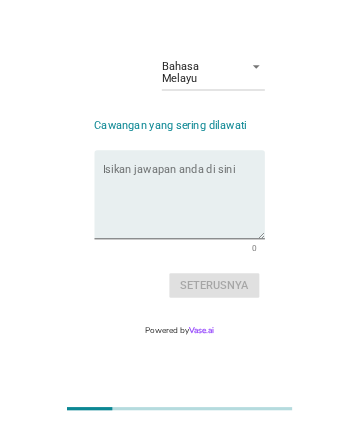 scroll, scrollTop: 0, scrollLeft: 0, axis: both 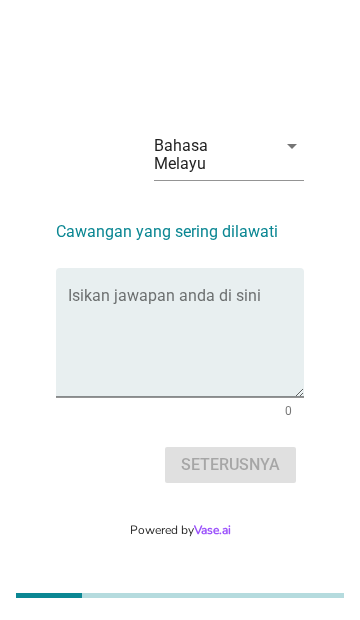click at bounding box center (186, 344) 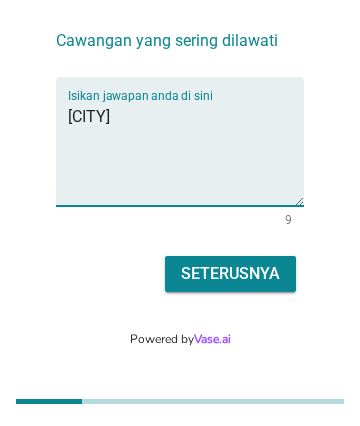 type on "[CITY]" 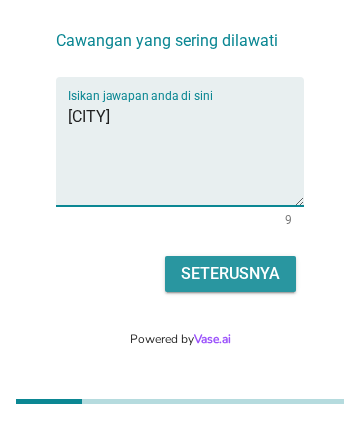 click on "Seterusnya" at bounding box center [230, 274] 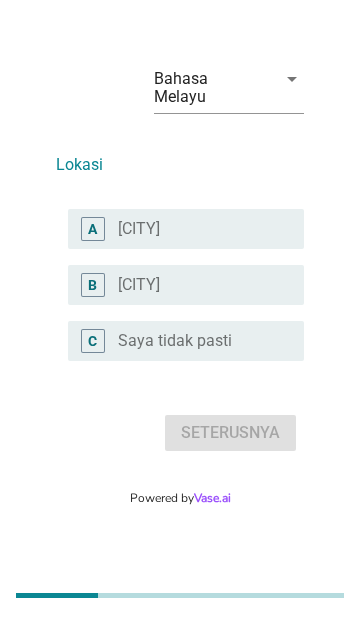 scroll, scrollTop: 0, scrollLeft: 0, axis: both 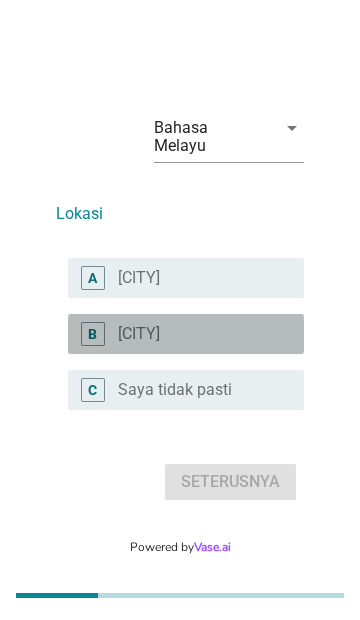 click on "radio_button_unchecked Bandar" at bounding box center [195, 334] 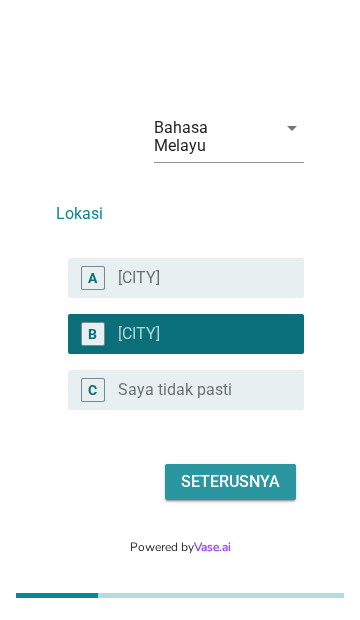 click on "Seterusnya" at bounding box center (230, 482) 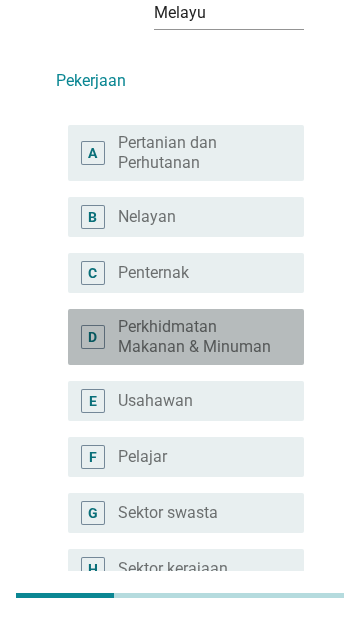 scroll, scrollTop: 119, scrollLeft: 0, axis: vertical 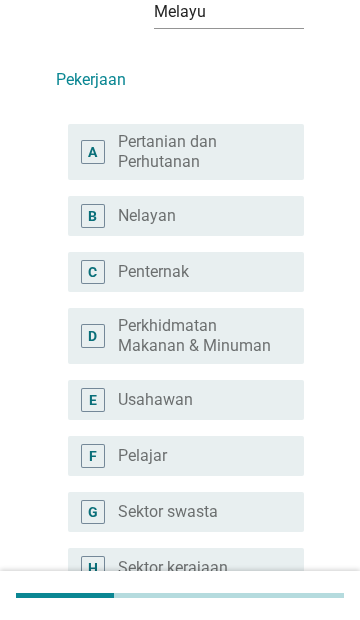 click on "radio_button_unchecked Nelayan" at bounding box center (195, 216) 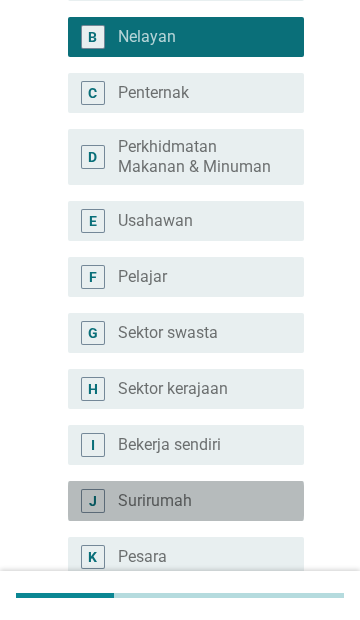 scroll, scrollTop: 294, scrollLeft: 0, axis: vertical 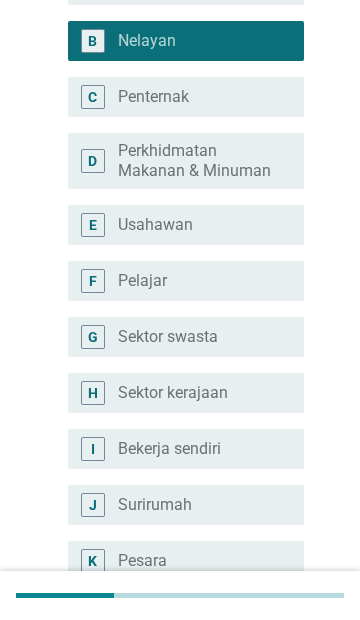 click on "radio_button_unchecked Sektor kerajaan" at bounding box center (203, 393) 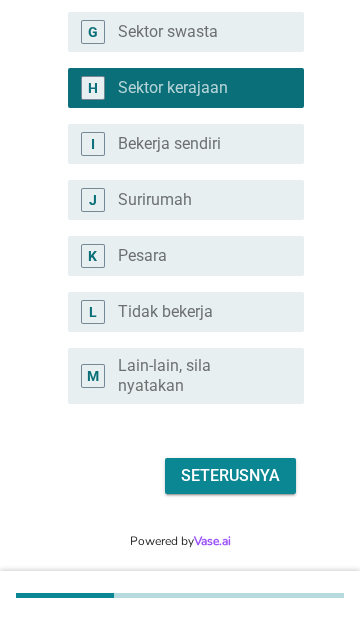 scroll, scrollTop: 607, scrollLeft: 0, axis: vertical 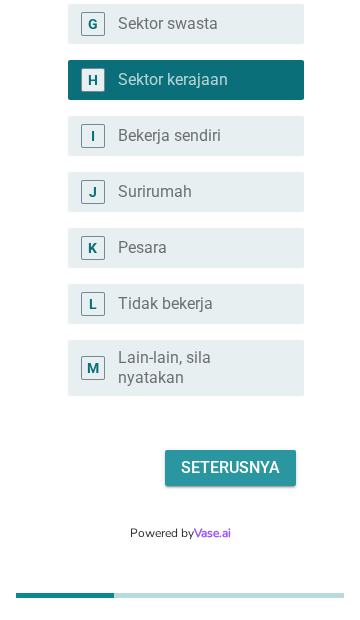 click on "Seterusnya" at bounding box center (230, 468) 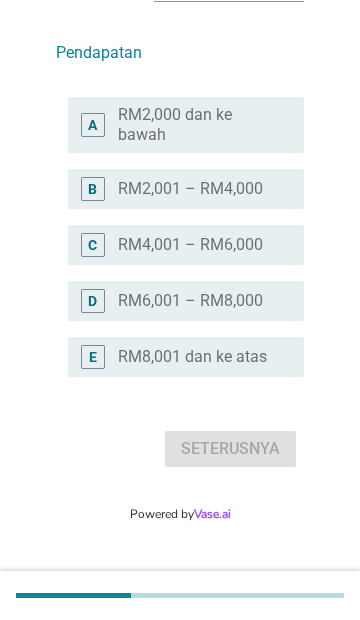 scroll, scrollTop: 0, scrollLeft: 0, axis: both 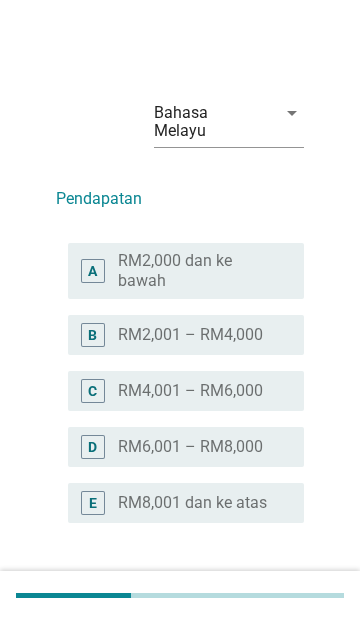 click on "RM2,001 – RM4,000" at bounding box center [190, 335] 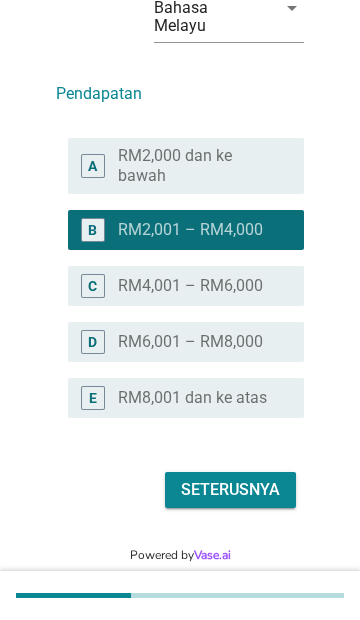 scroll, scrollTop: 127, scrollLeft: 0, axis: vertical 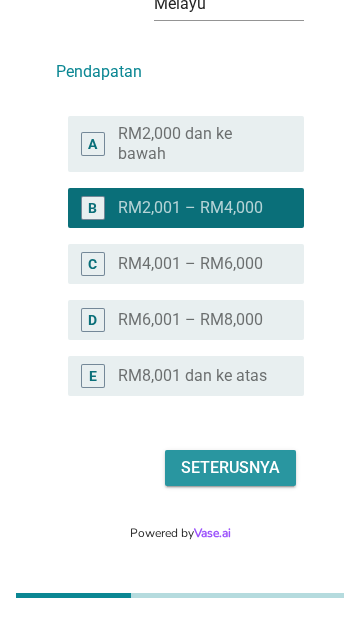click on "Seterusnya" at bounding box center (230, 468) 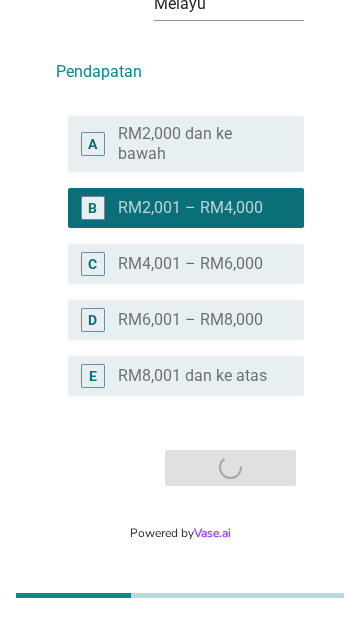 scroll, scrollTop: 0, scrollLeft: 0, axis: both 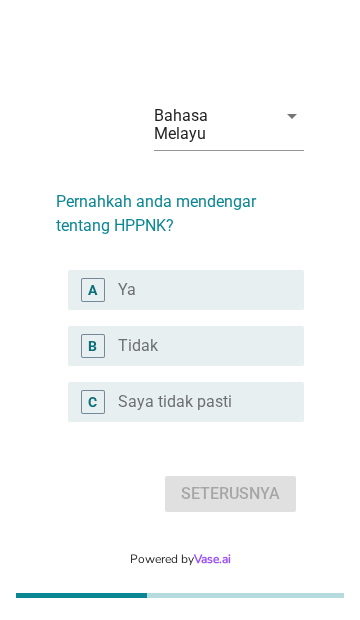 click on "radio_button_unchecked Ya" at bounding box center [195, 290] 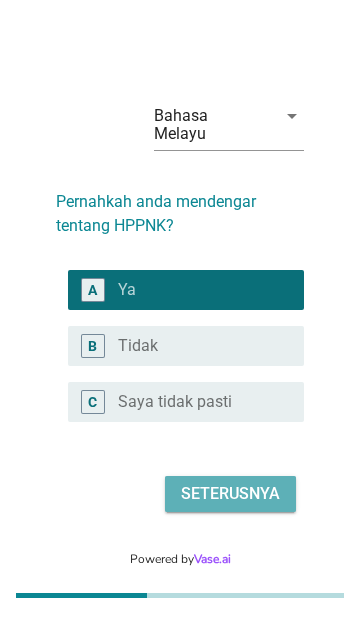 click on "Seterusnya" at bounding box center (230, 494) 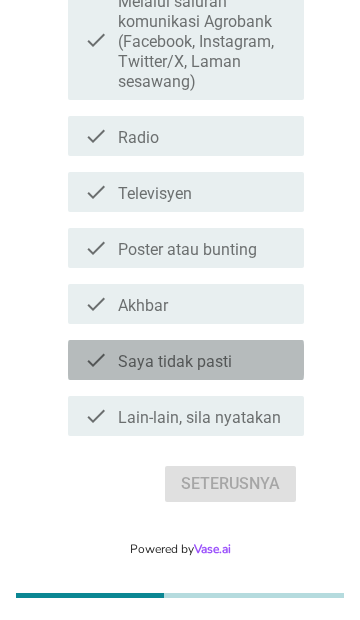 scroll, scrollTop: 429, scrollLeft: 0, axis: vertical 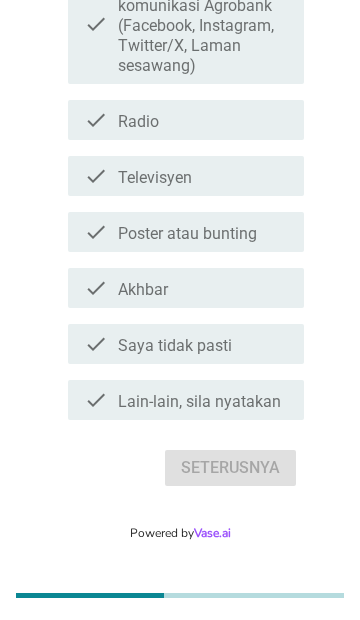 click on "Lain-lain, sila nyatakan" at bounding box center [199, 402] 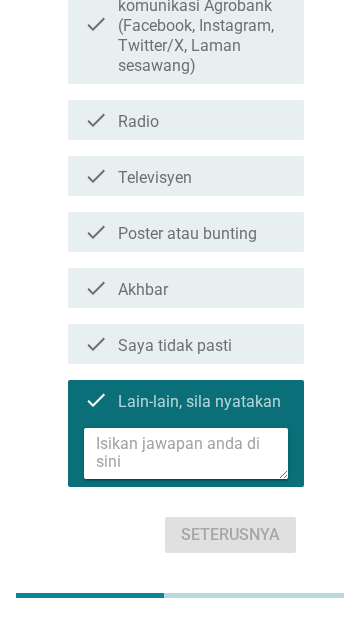 click at bounding box center [192, 453] 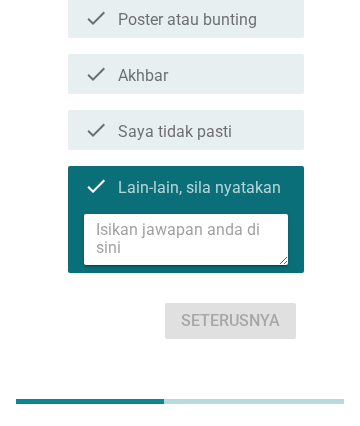 scroll, scrollTop: 650, scrollLeft: 0, axis: vertical 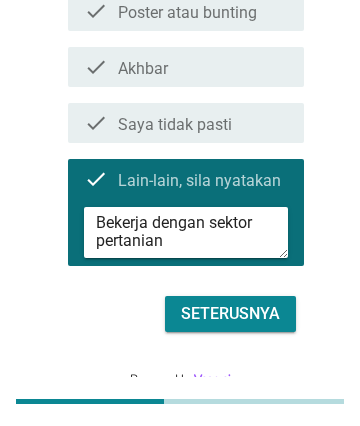 type on "Bekerja dengan sektor pertanian" 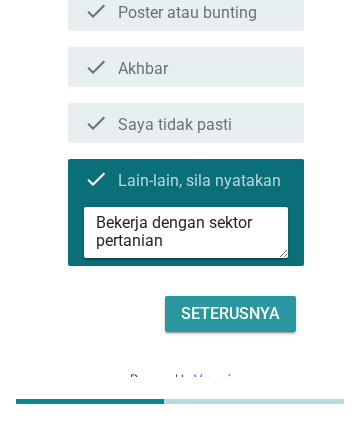click on "Seterusnya" at bounding box center [230, 314] 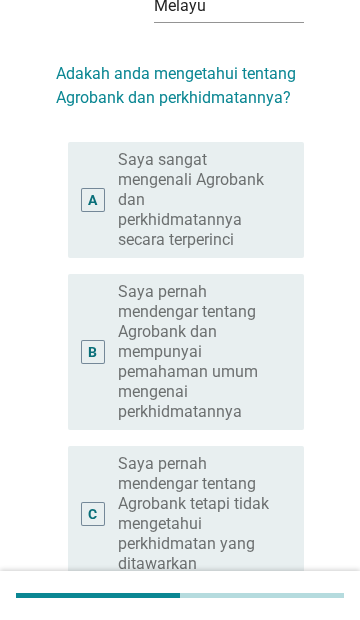 scroll, scrollTop: 130, scrollLeft: 0, axis: vertical 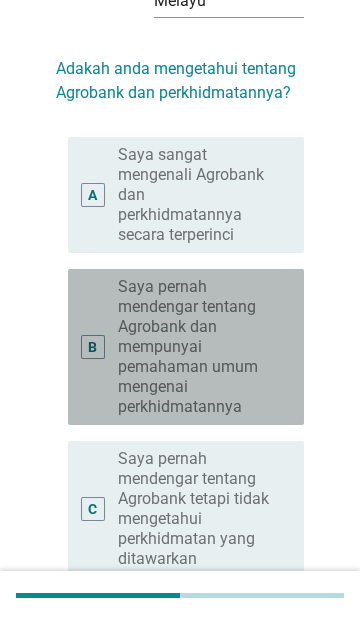click on "Saya pernah mendengar tentang Agrobank dan mempunyai pemahaman umum mengenai perkhidmatannya" at bounding box center (195, 347) 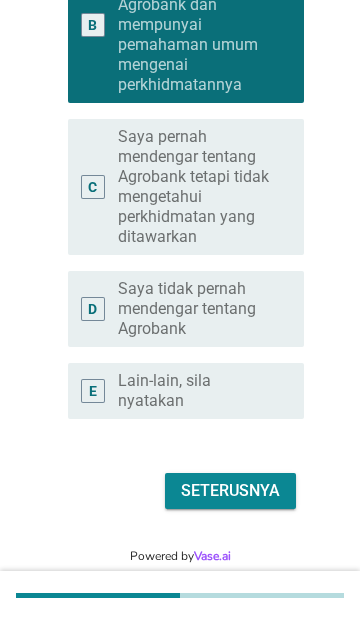 scroll, scrollTop: 455, scrollLeft: 0, axis: vertical 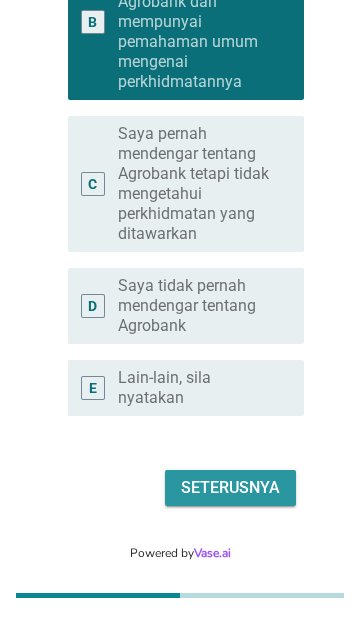 click on "Seterusnya" at bounding box center [230, 488] 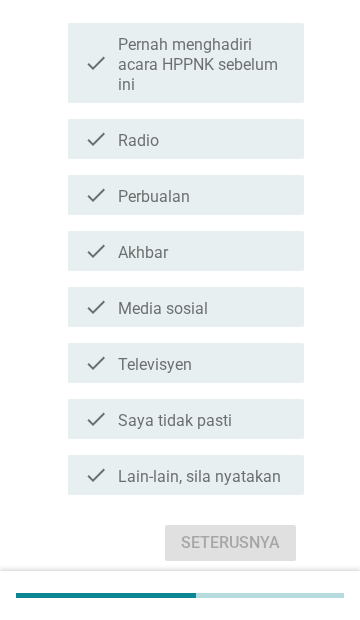 scroll, scrollTop: 299, scrollLeft: 0, axis: vertical 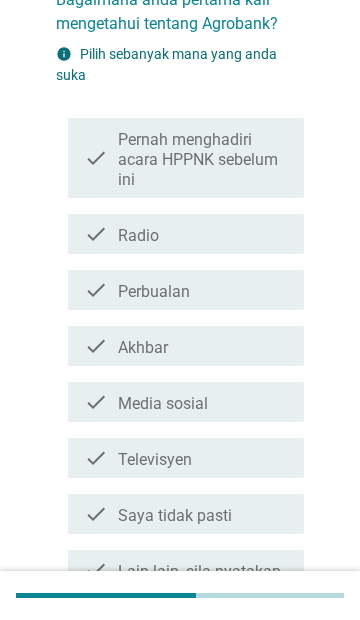 click on "check_box_outline_blank Media sosial" at bounding box center [203, 402] 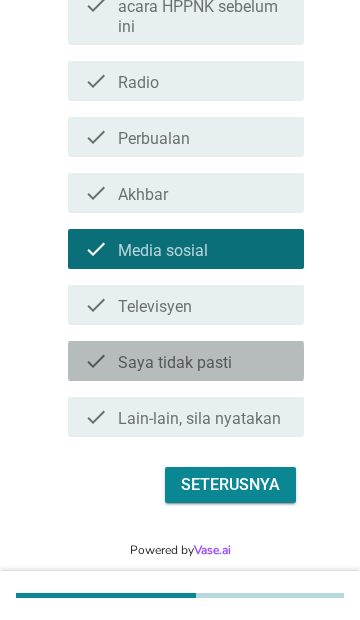 scroll, scrollTop: 369, scrollLeft: 0, axis: vertical 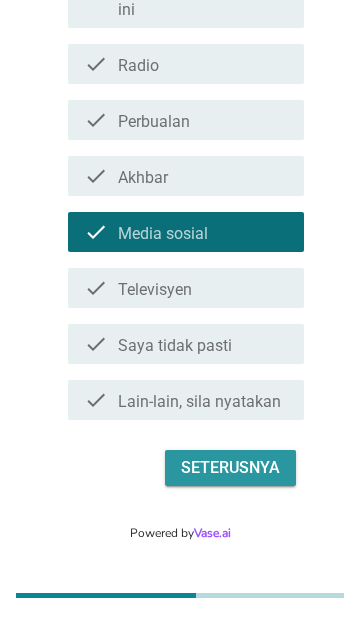 click on "Seterusnya" at bounding box center (230, 468) 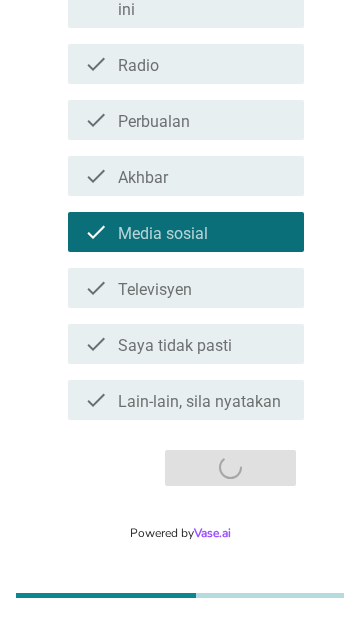 scroll, scrollTop: 0, scrollLeft: 0, axis: both 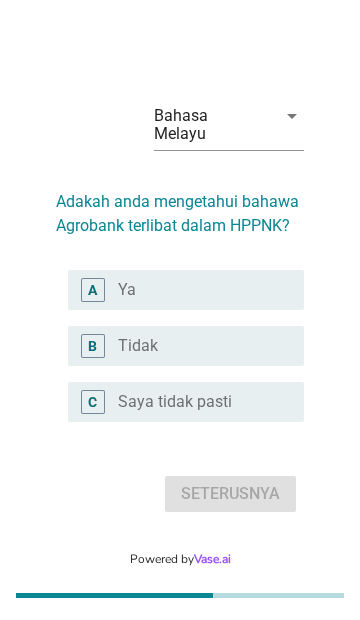 click on "radio_button_unchecked Ya" at bounding box center (195, 290) 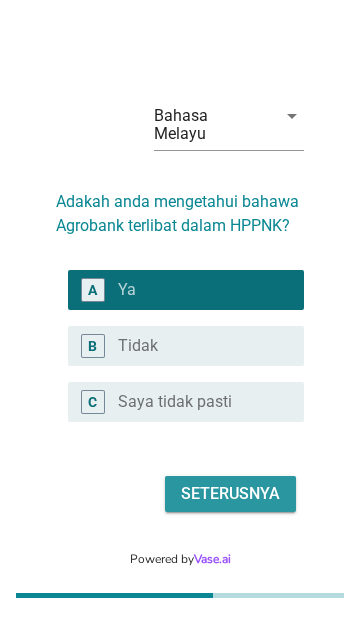 click on "Seterusnya" at bounding box center [230, 494] 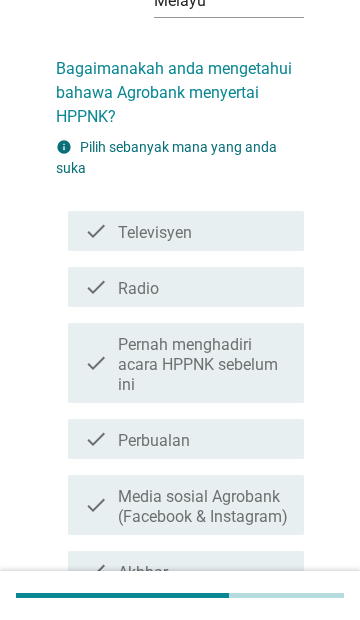 scroll, scrollTop: 131, scrollLeft: 0, axis: vertical 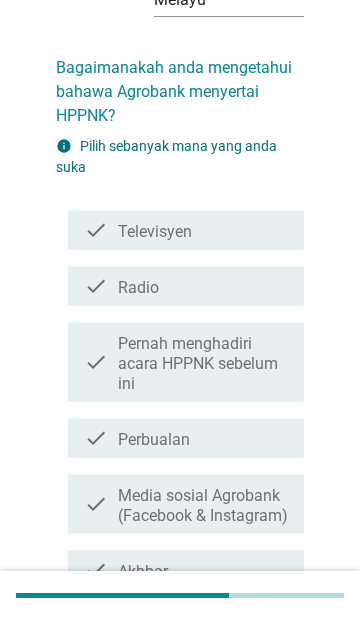click on "Pernah menghadiri acara HPPNK sebelum ini" at bounding box center [203, 364] 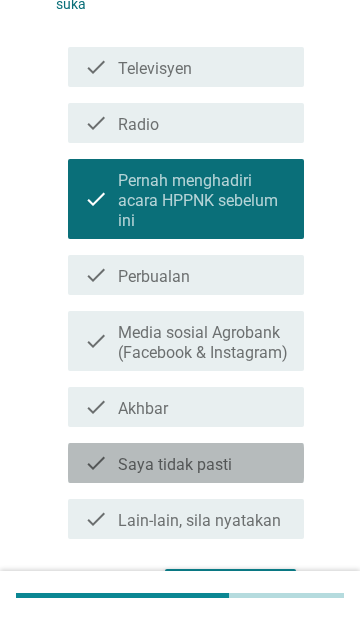 scroll, scrollTop: 433, scrollLeft: 0, axis: vertical 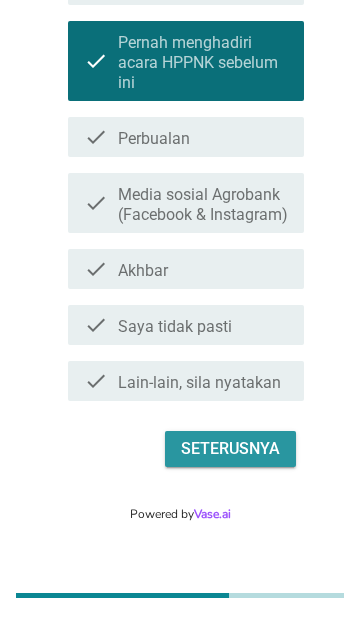 click on "Seterusnya" at bounding box center [230, 449] 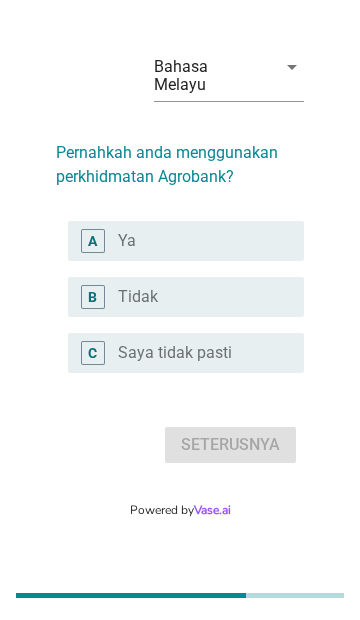 scroll, scrollTop: 0, scrollLeft: 0, axis: both 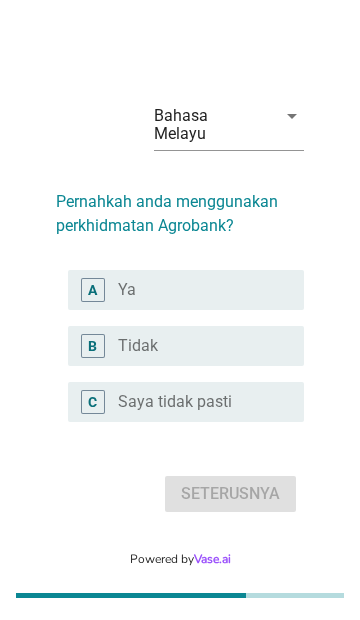 click on "radio_button_unchecked Tidak" at bounding box center (203, 346) 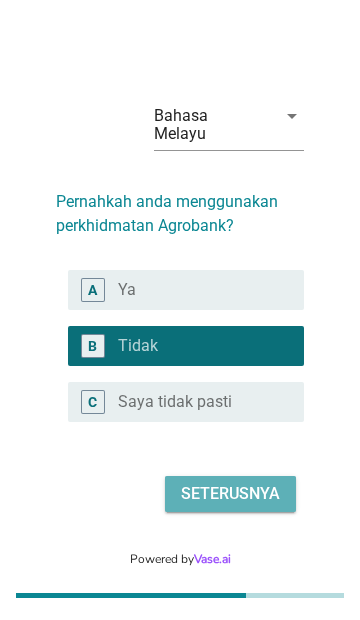 click on "Seterusnya" at bounding box center (230, 494) 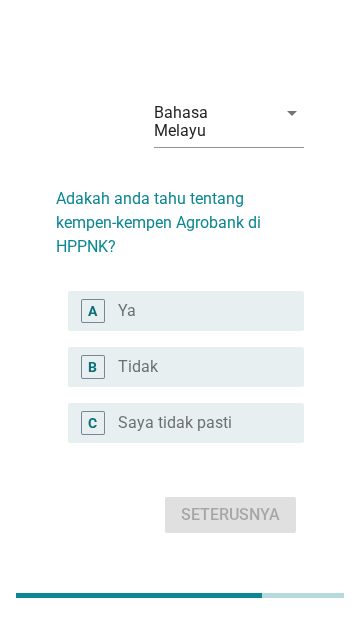 click on "radio_button_unchecked Tidak" at bounding box center [195, 367] 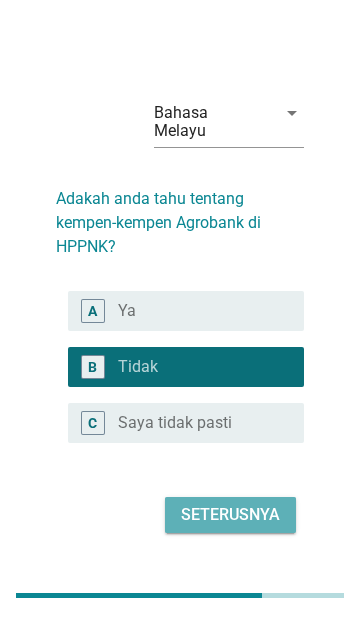 click on "Seterusnya" at bounding box center (230, 515) 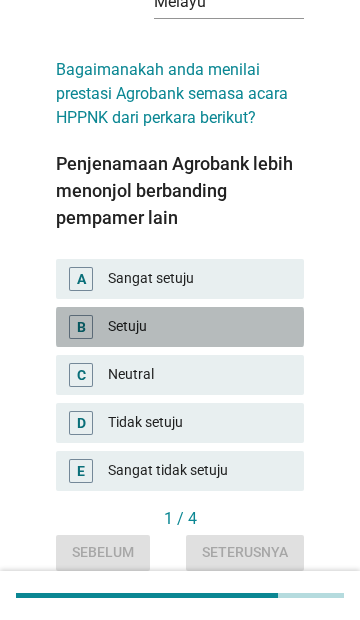scroll, scrollTop: 134, scrollLeft: 0, axis: vertical 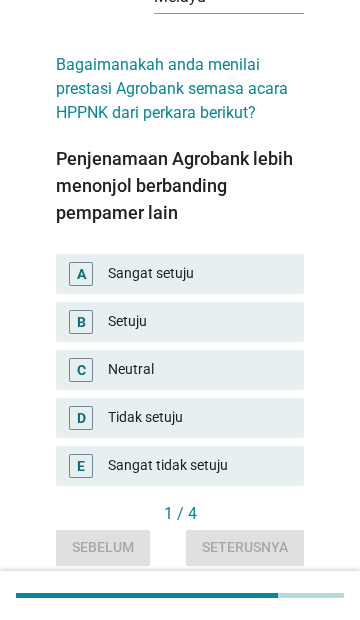click on "Setuju" at bounding box center (198, 322) 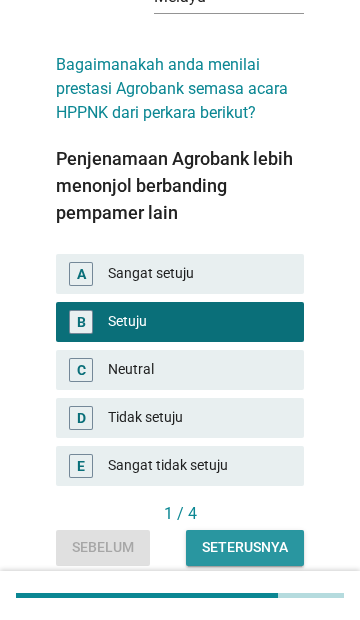 click on "Seterusnya" at bounding box center (245, 548) 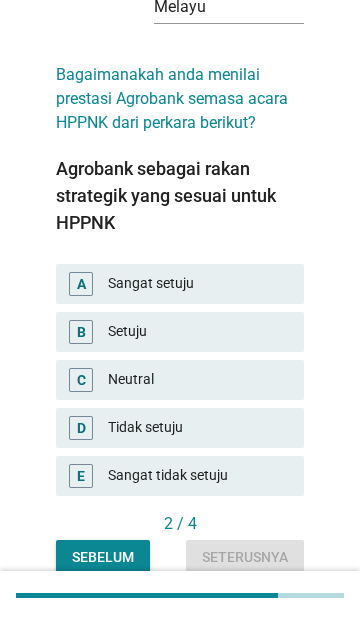 scroll, scrollTop: 126, scrollLeft: 0, axis: vertical 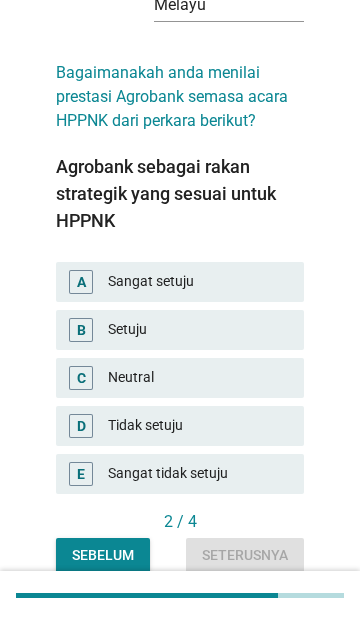 click on "Setuju" at bounding box center (198, 330) 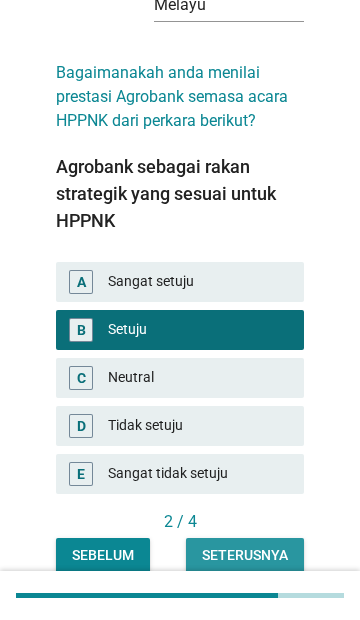click on "Seterusnya" at bounding box center [245, 555] 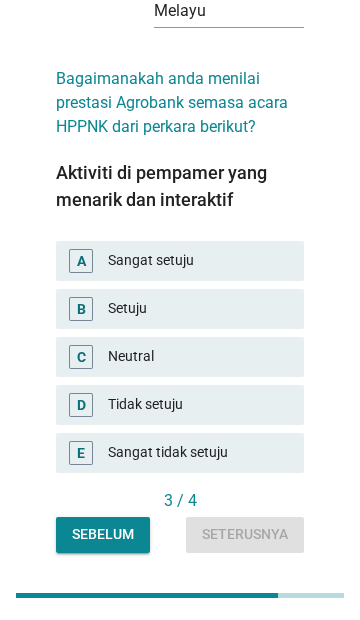 scroll, scrollTop: 121, scrollLeft: 0, axis: vertical 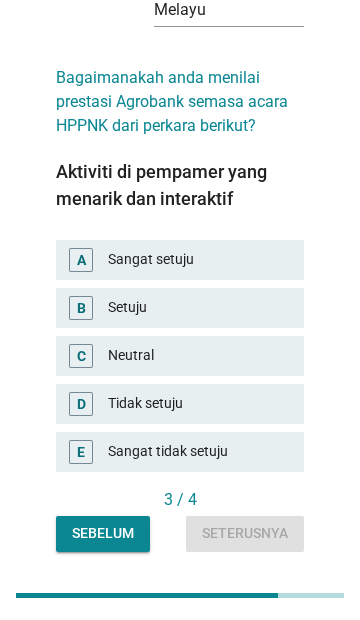 click on "Setuju" at bounding box center (198, 308) 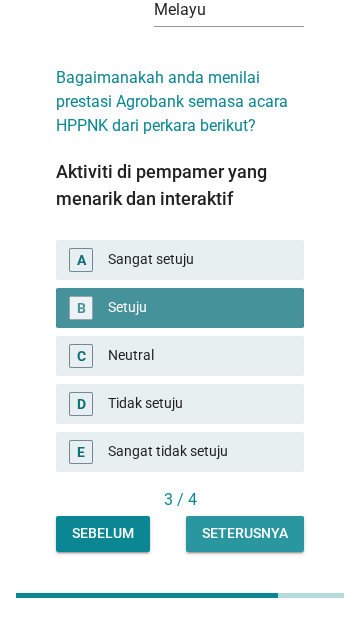 click on "Seterusnya" at bounding box center (245, 533) 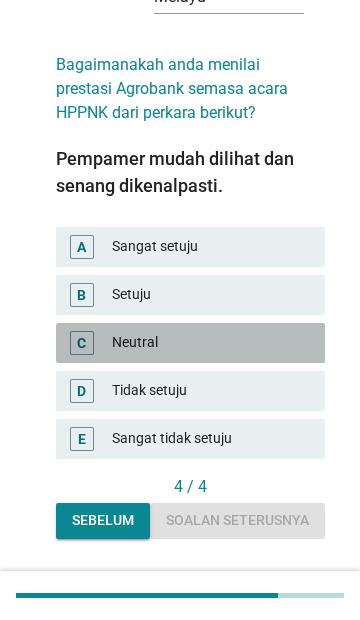 scroll, scrollTop: 135, scrollLeft: 0, axis: vertical 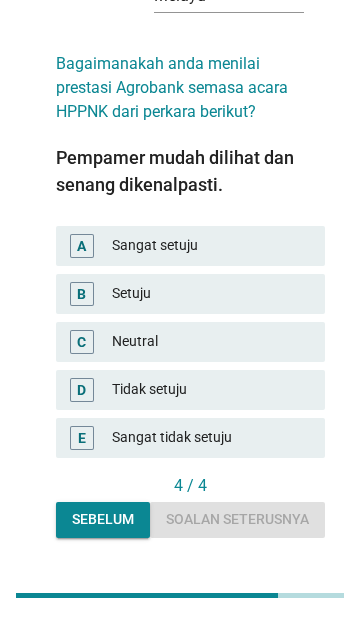 click on "Setuju" at bounding box center (210, 294) 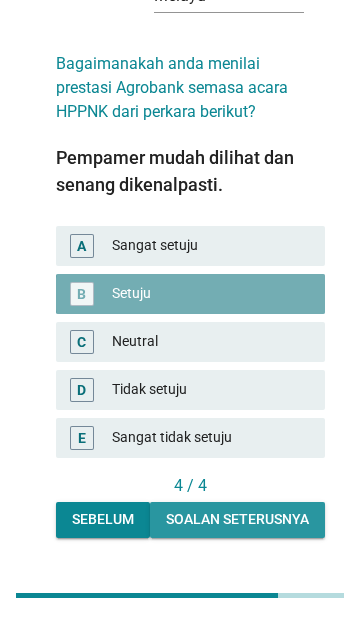 click on "Soalan seterusnya" at bounding box center [237, 519] 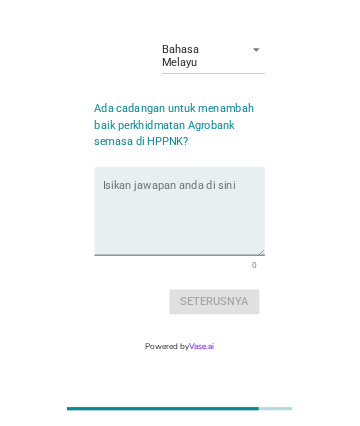 scroll, scrollTop: 0, scrollLeft: 0, axis: both 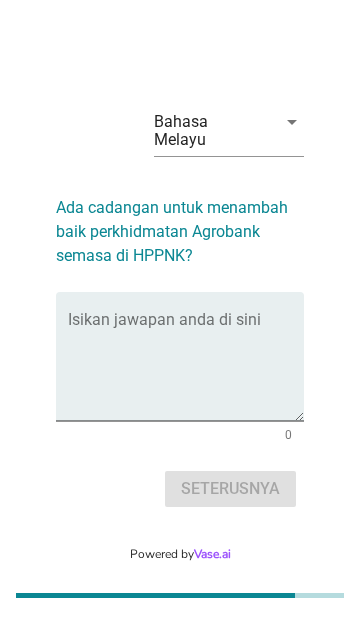 click at bounding box center (186, 368) 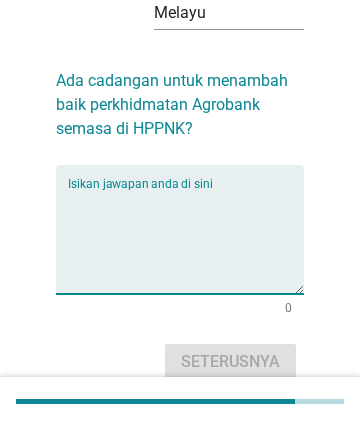scroll, scrollTop: 122, scrollLeft: 0, axis: vertical 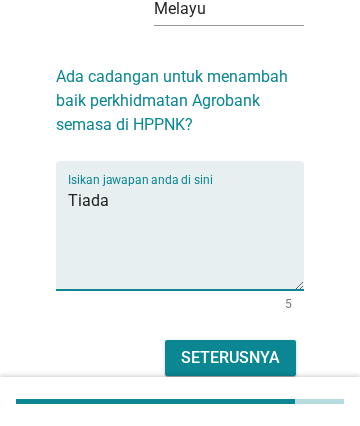 type on "Tiada" 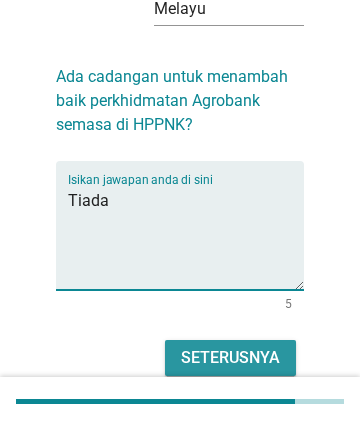 click on "Seterusnya" at bounding box center [230, 358] 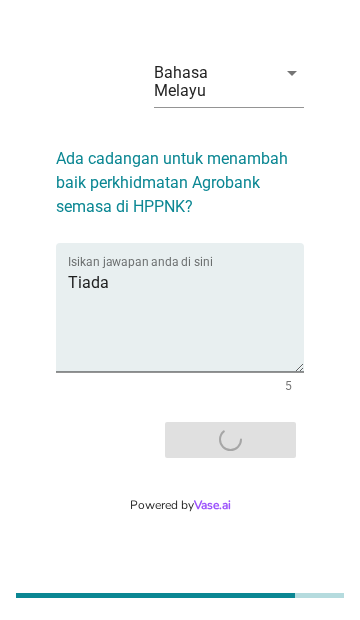scroll, scrollTop: 0, scrollLeft: 0, axis: both 